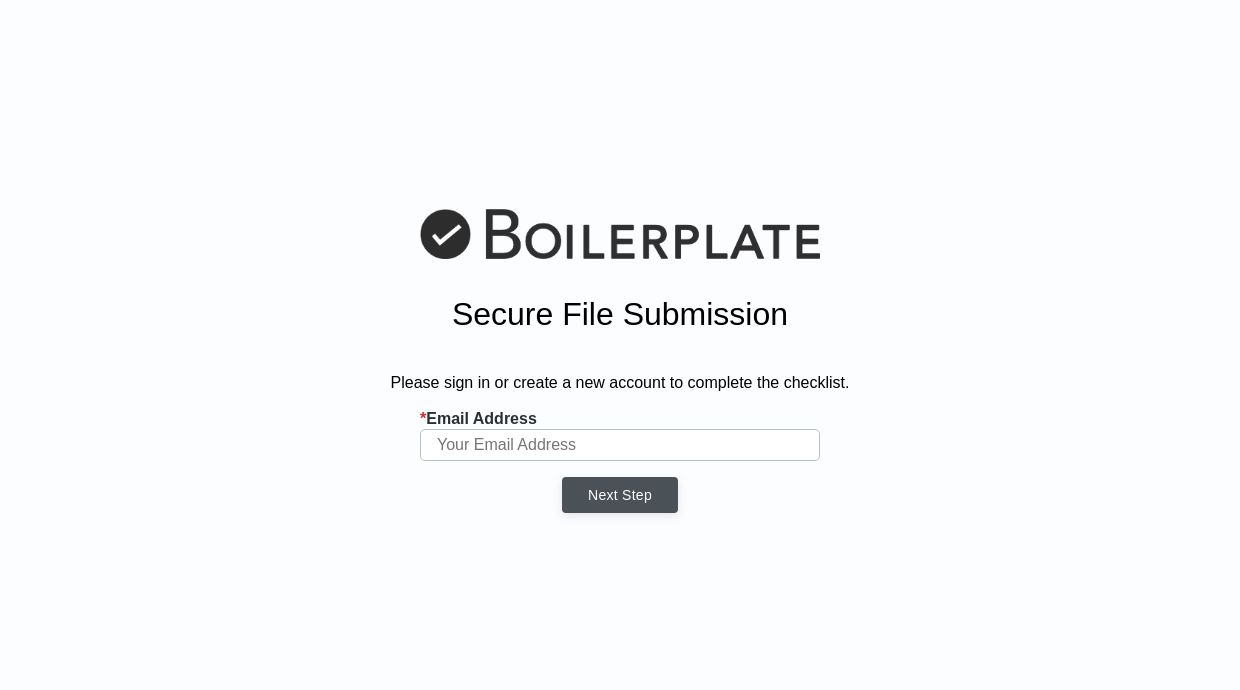 scroll, scrollTop: 0, scrollLeft: 0, axis: both 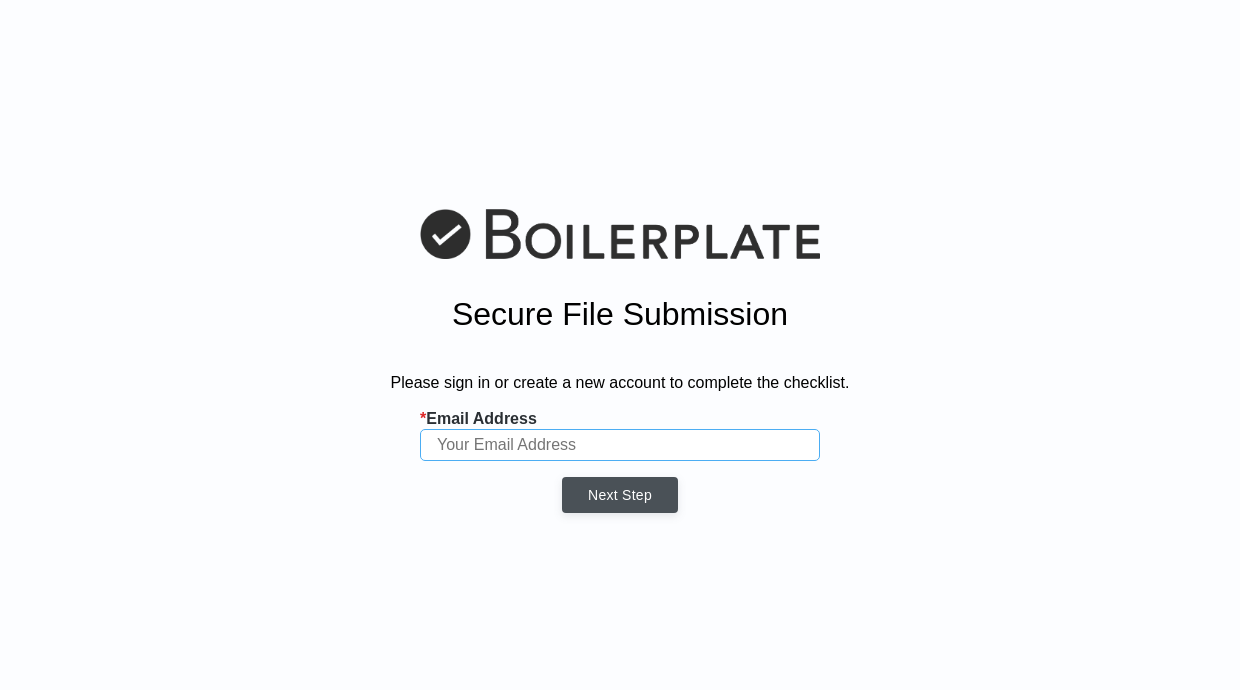 click at bounding box center (620, 445) 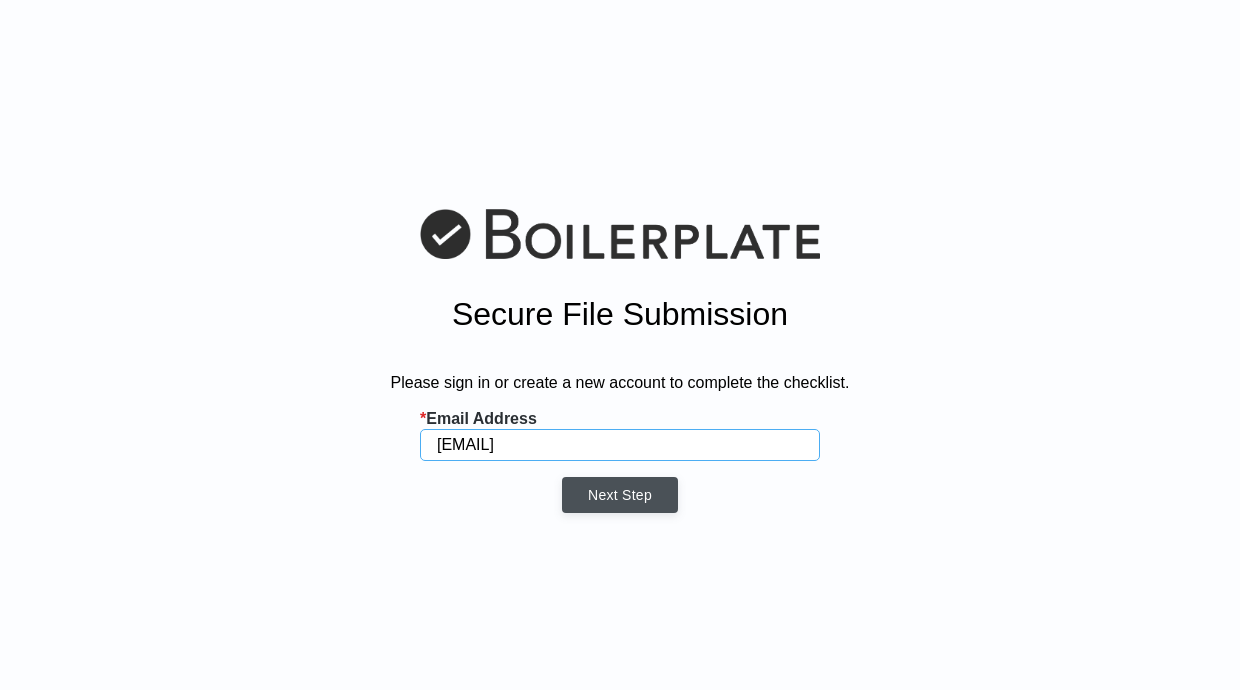 type on "[EMAIL]" 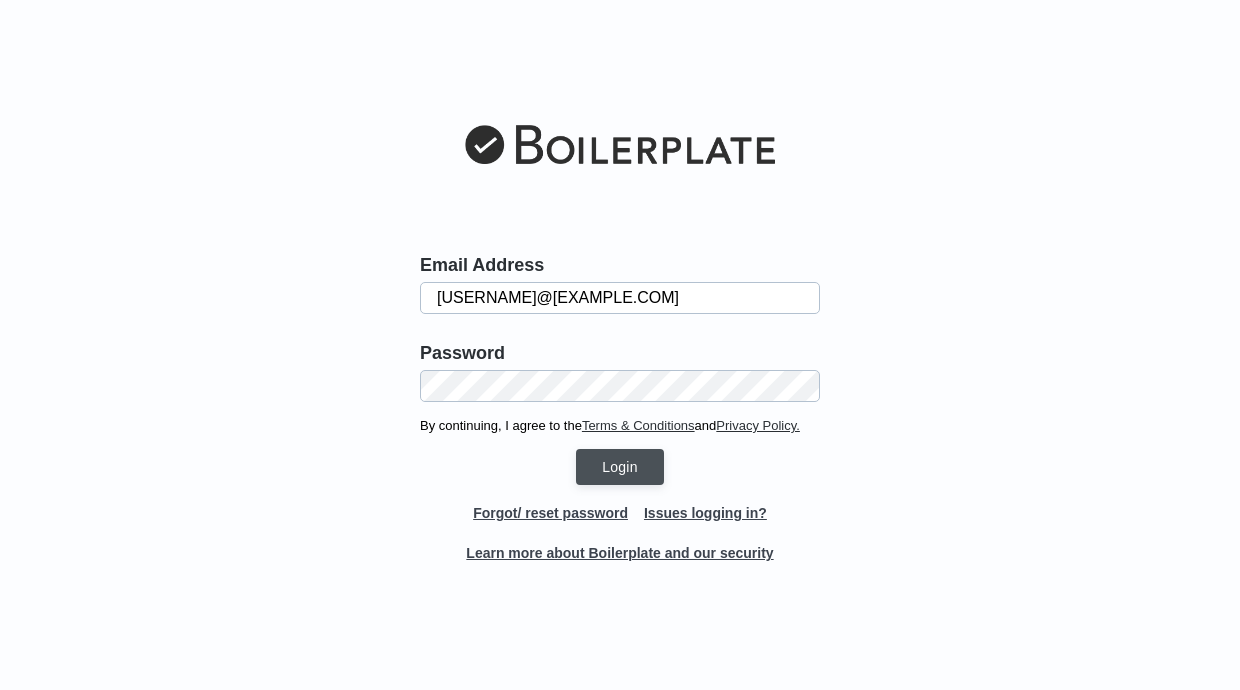 scroll, scrollTop: 0, scrollLeft: 0, axis: both 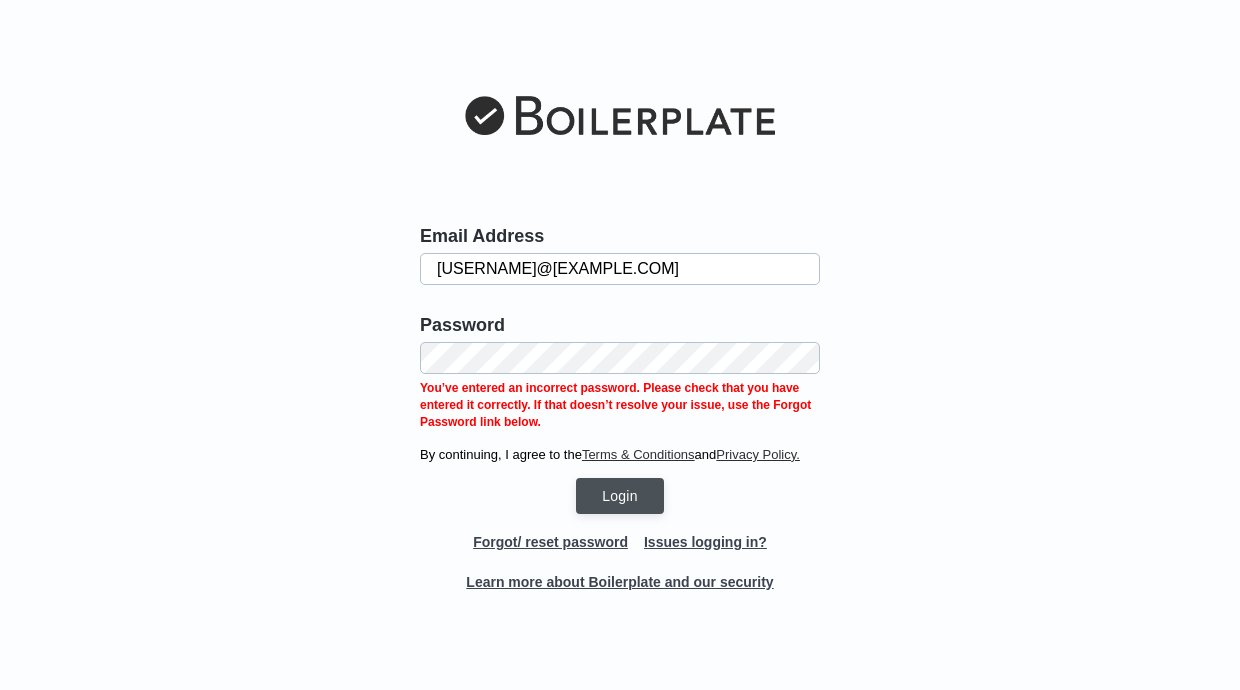 click on "Email Address     adam.trapanotto@gmail.com       Password       You’ve entered an incorrect password. Please check that you have
entered it correctly. If that doesn’t resolve your issue, use the
Forgot Password link below.     By continuing, I agree to the
Terms & Conditions
and
Privacy Policy.     Login     Forgot/ reset password   Issues logging in?   Learn more about Boilerplate and our security" at bounding box center (620, 345) 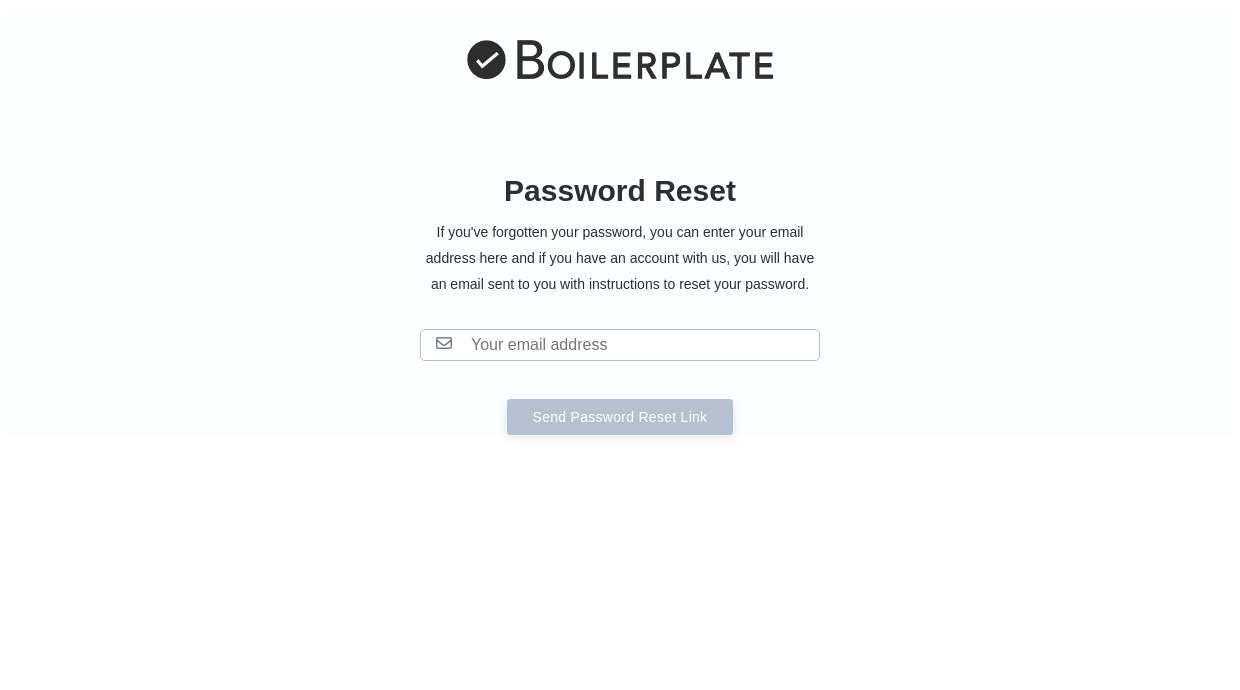 scroll, scrollTop: 0, scrollLeft: 0, axis: both 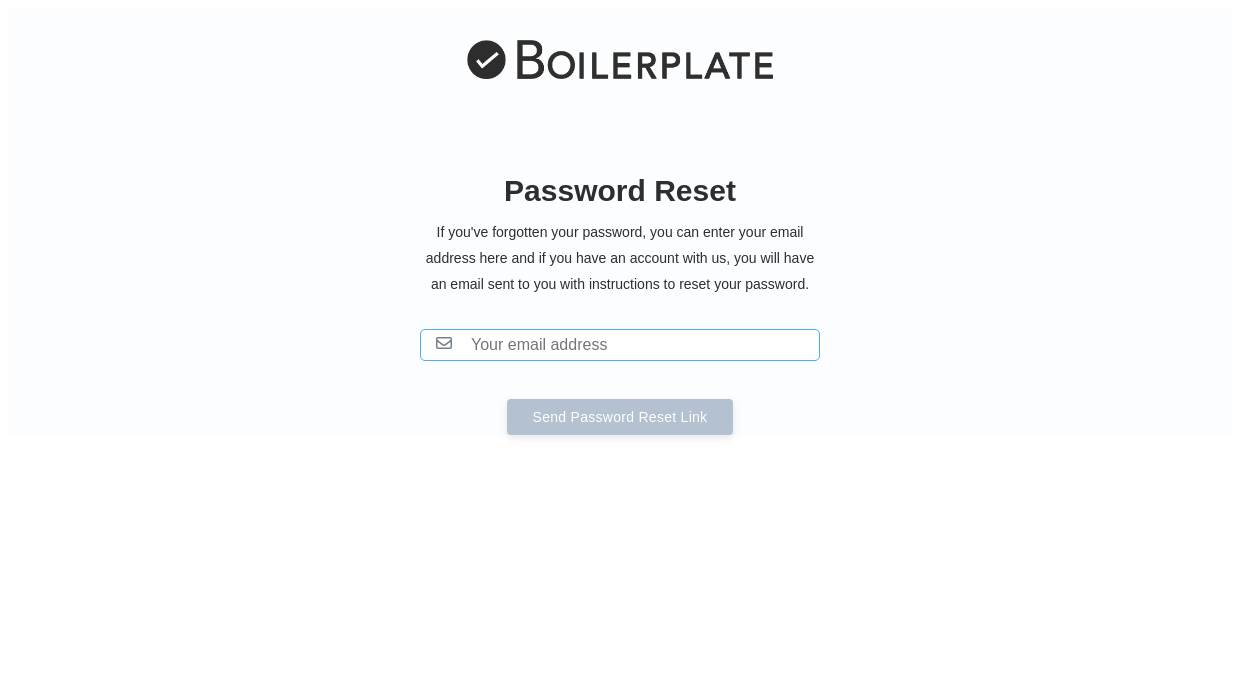 click at bounding box center [620, 345] 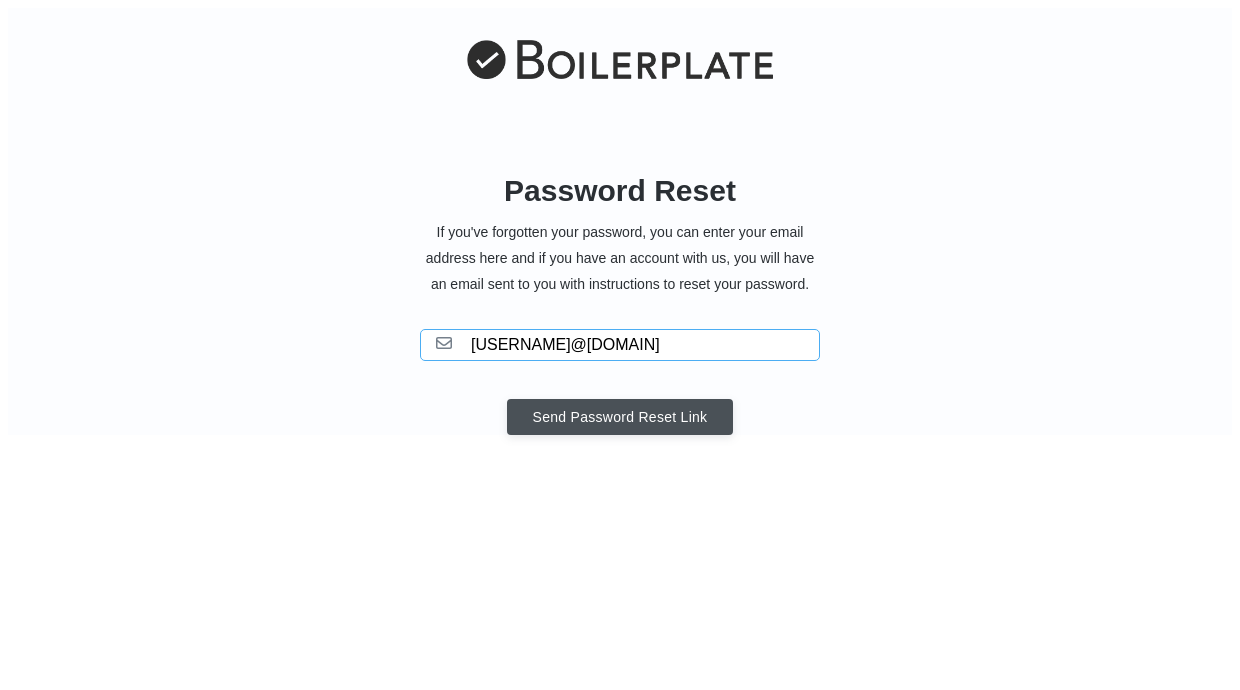 type on "[USERNAME]@[DOMAIN]" 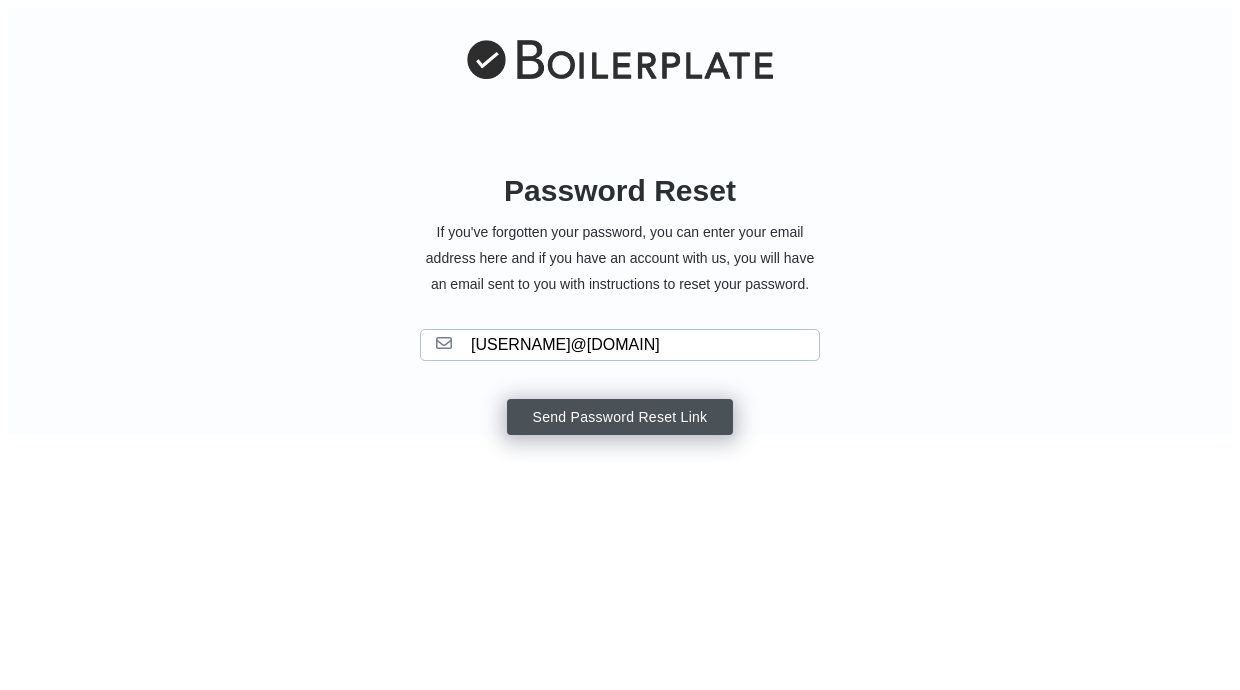 click on "Send Password Reset Link" at bounding box center [620, 417] 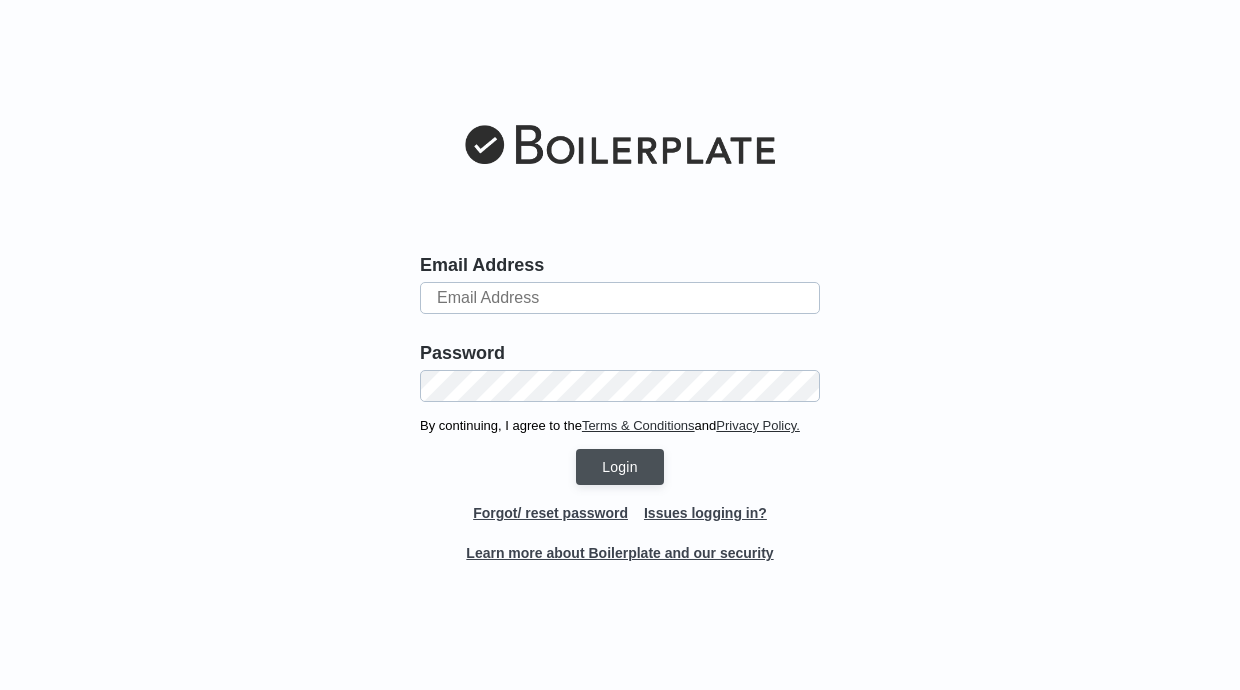 scroll, scrollTop: 0, scrollLeft: 0, axis: both 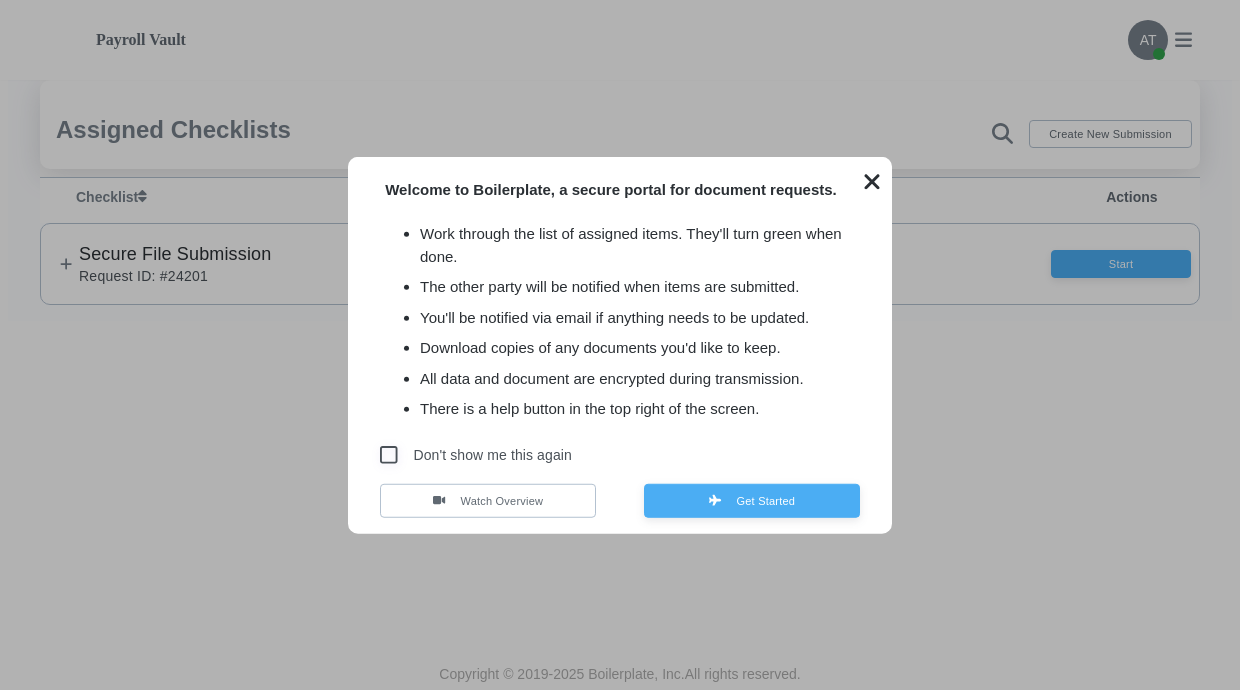 click at bounding box center (389, 455) 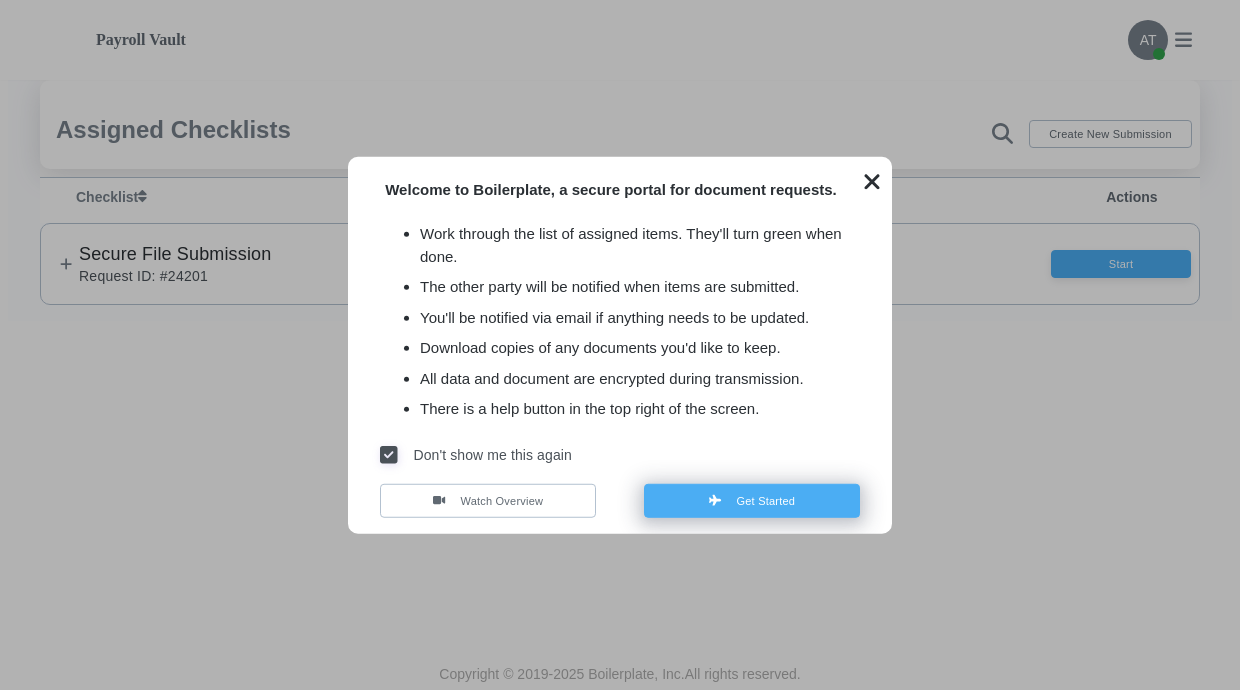 click at bounding box center [721, 500] 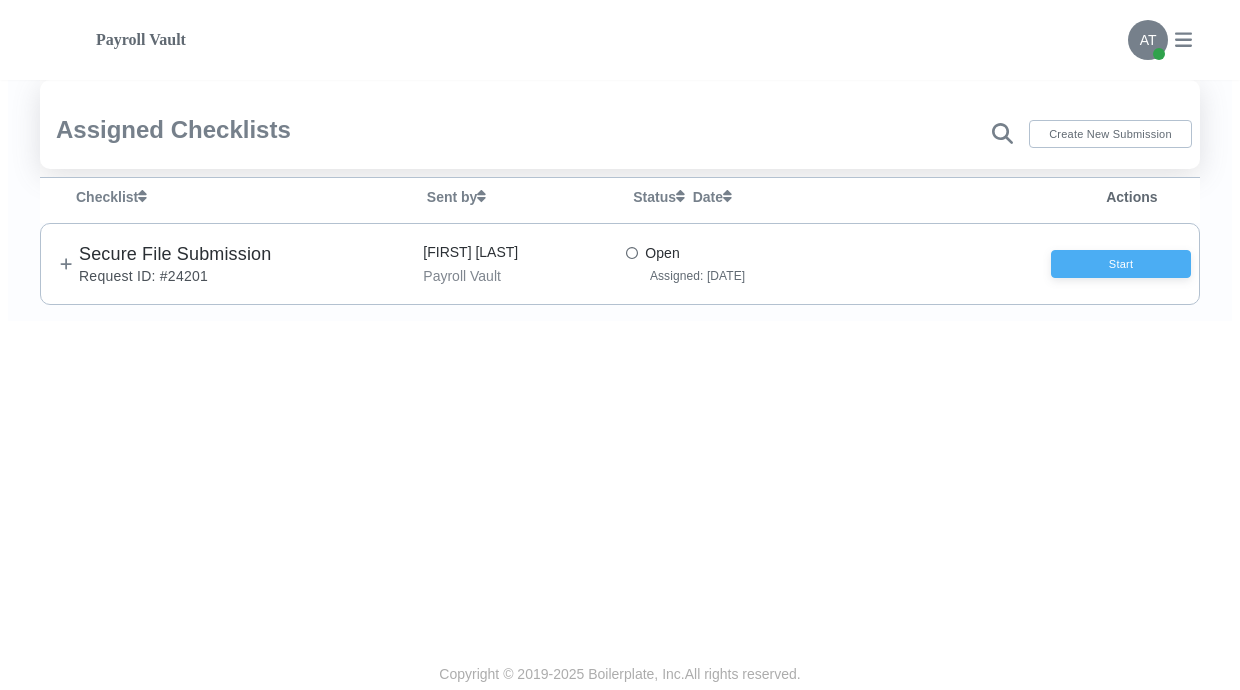 click at bounding box center (632, 253) 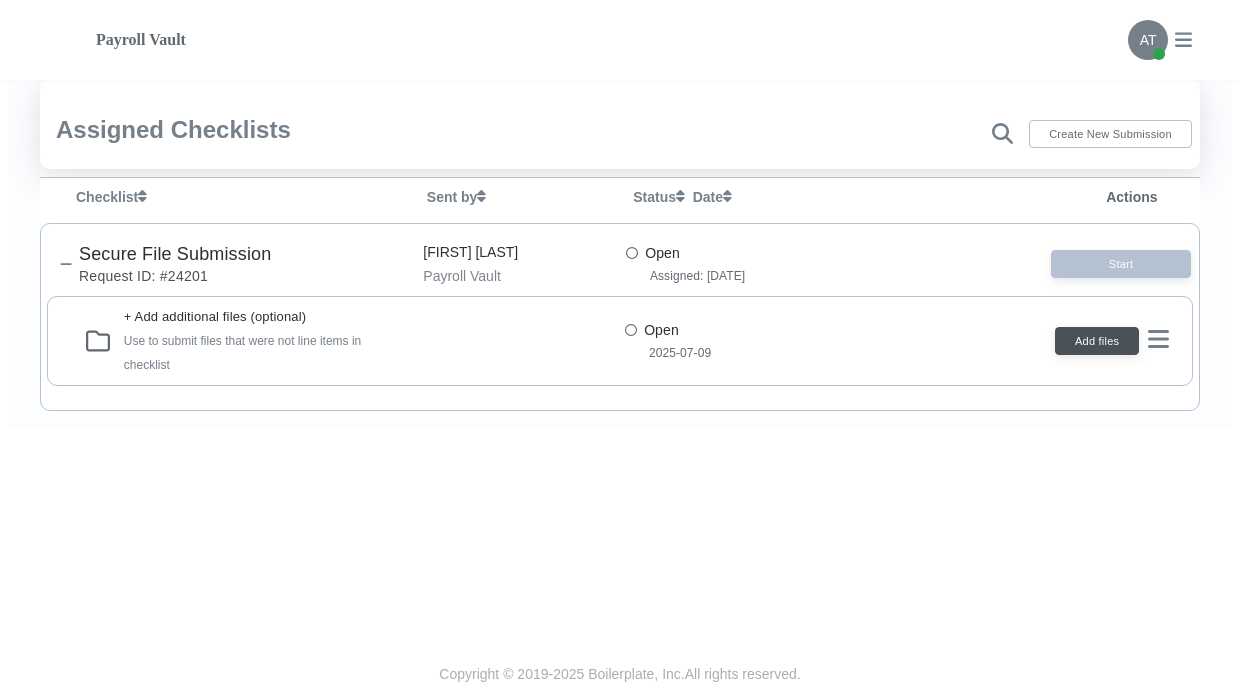 click on "AT" at bounding box center (1148, 40) 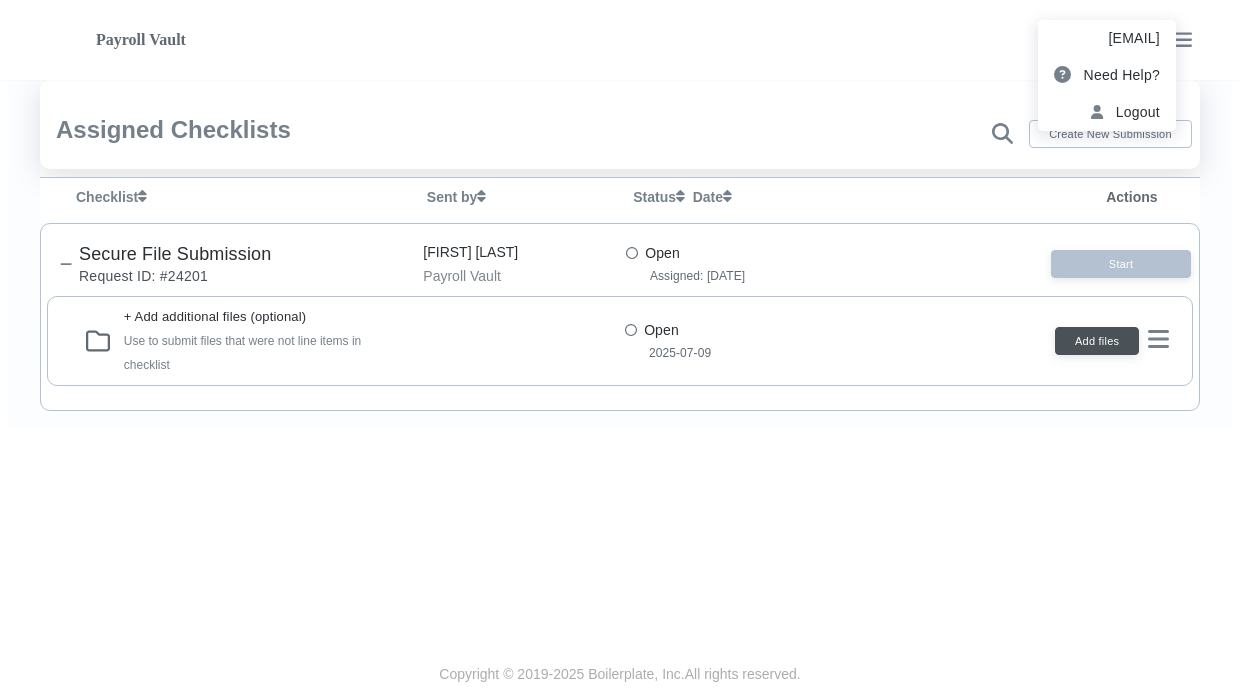 click on "Payroll Vault                 AT         adam.trapanotto@gmail.com     Need Help?     Logout" at bounding box center [620, 40] 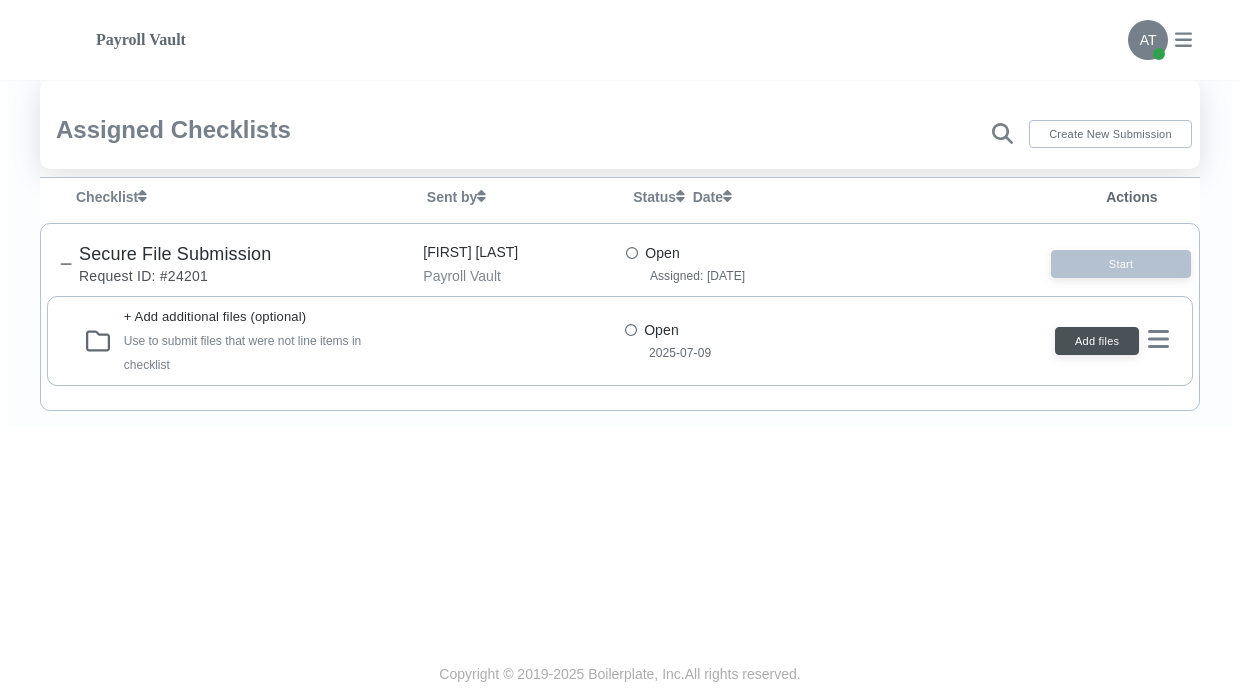 click at bounding box center (1184, 40) 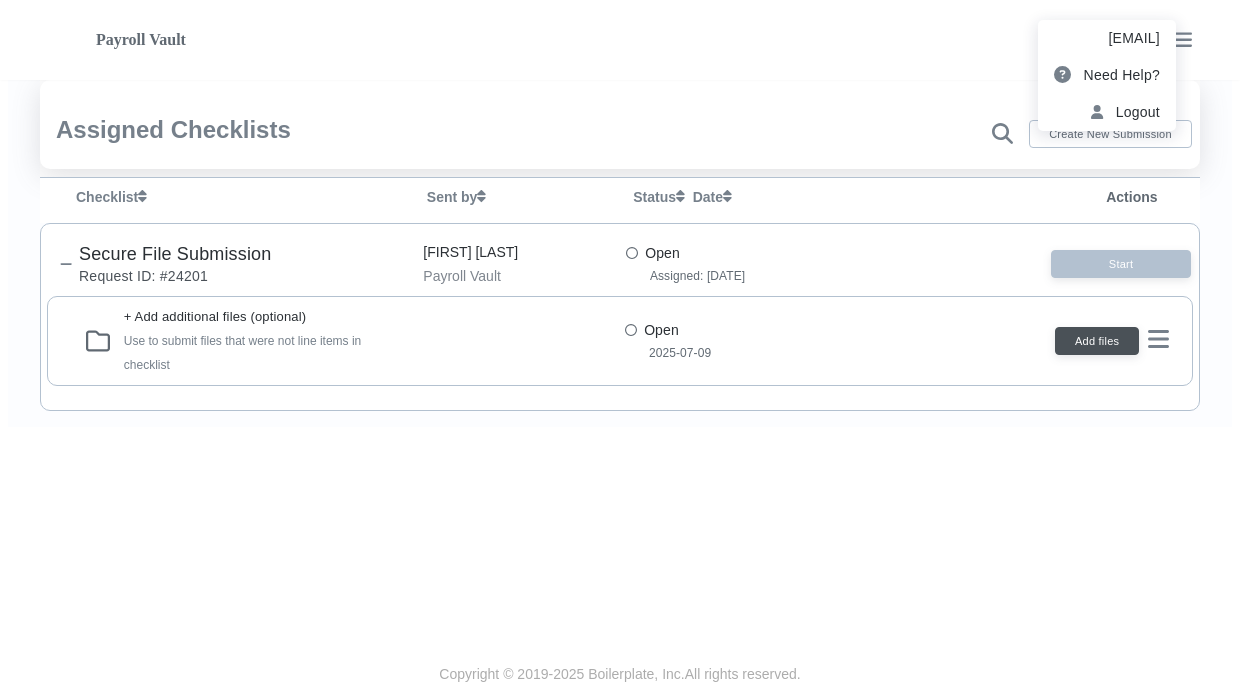 click on "Payroll Vault" at bounding box center [519, 276] 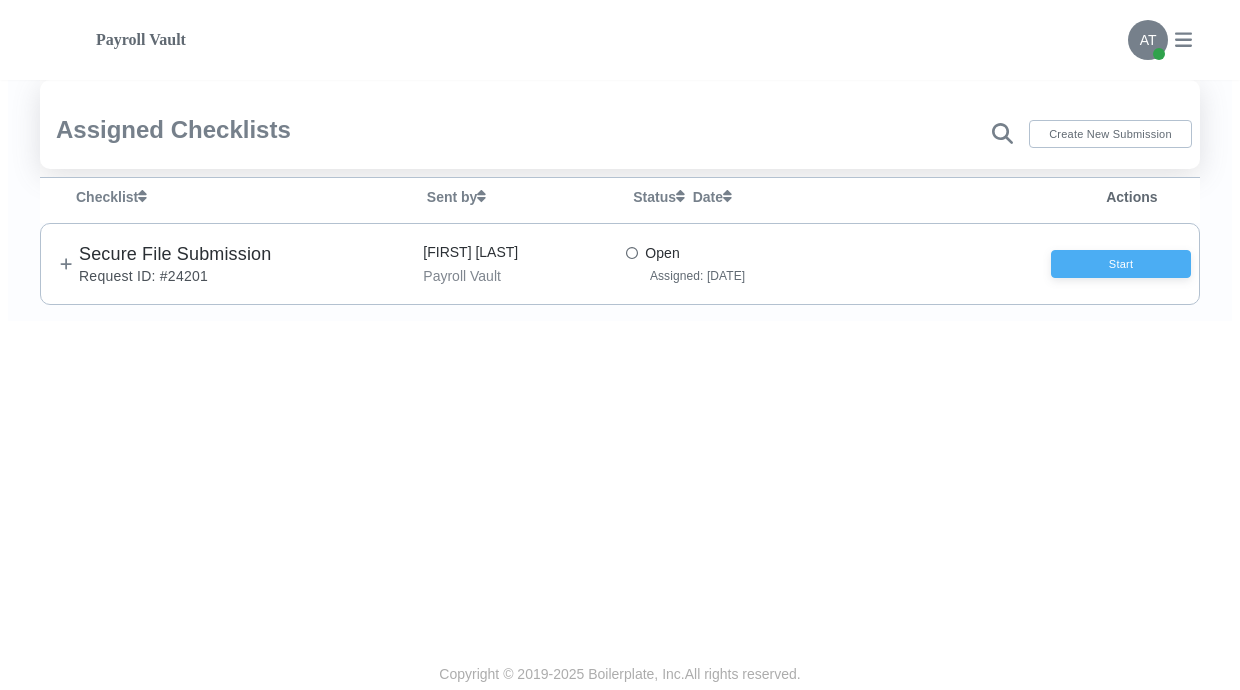 click on "Secure File Submission       Status:  Open   Request ID: # 24201         Start" at bounding box center (251, 264) 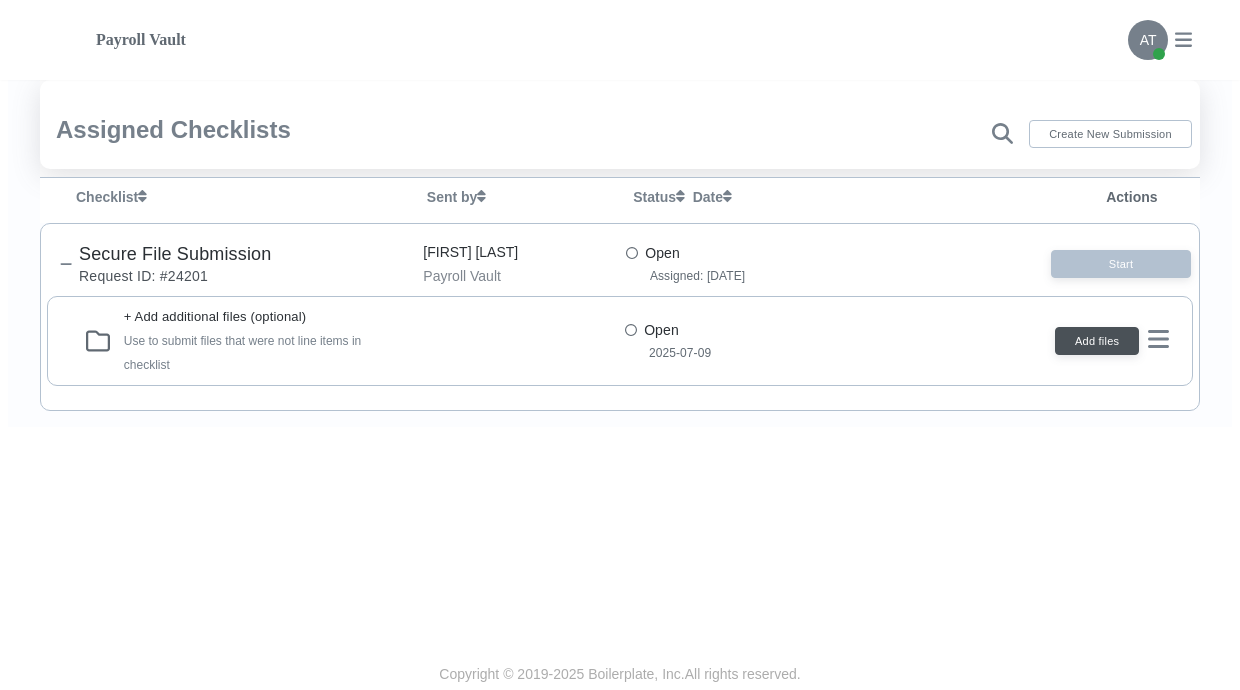 click on "Secure File Submission       Status:  Open   Request ID: # 24201         Start" at bounding box center (251, 264) 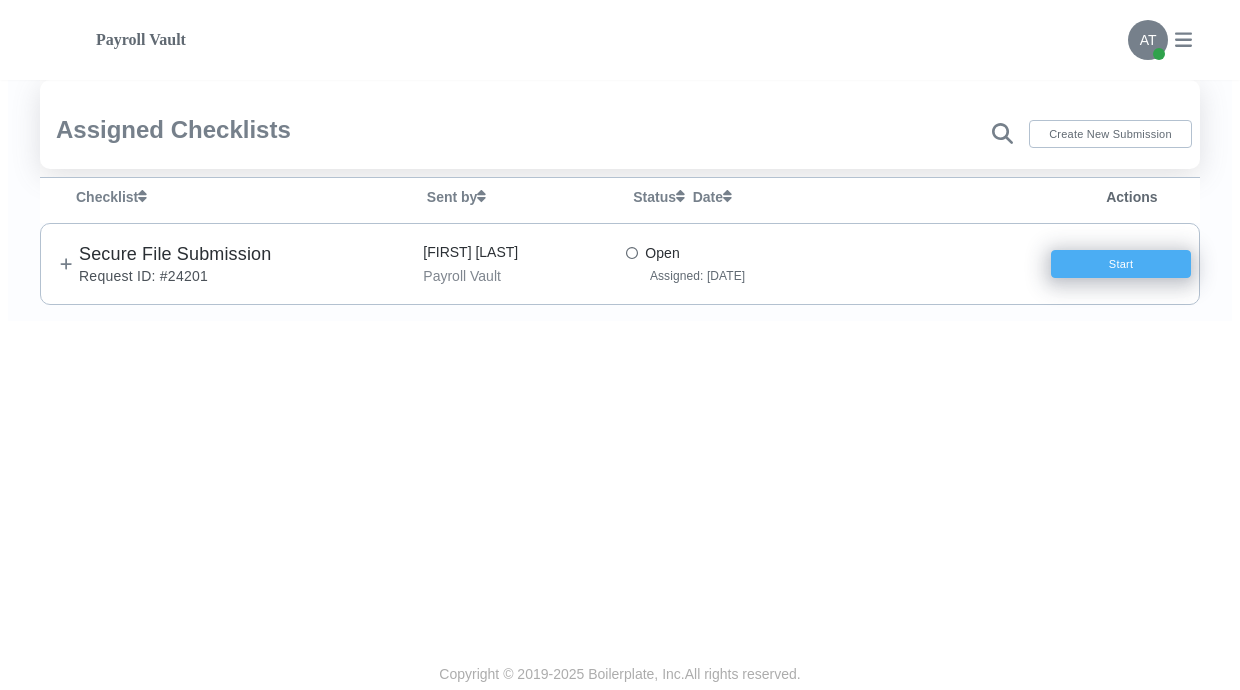 click on "Start" at bounding box center (1121, 264) 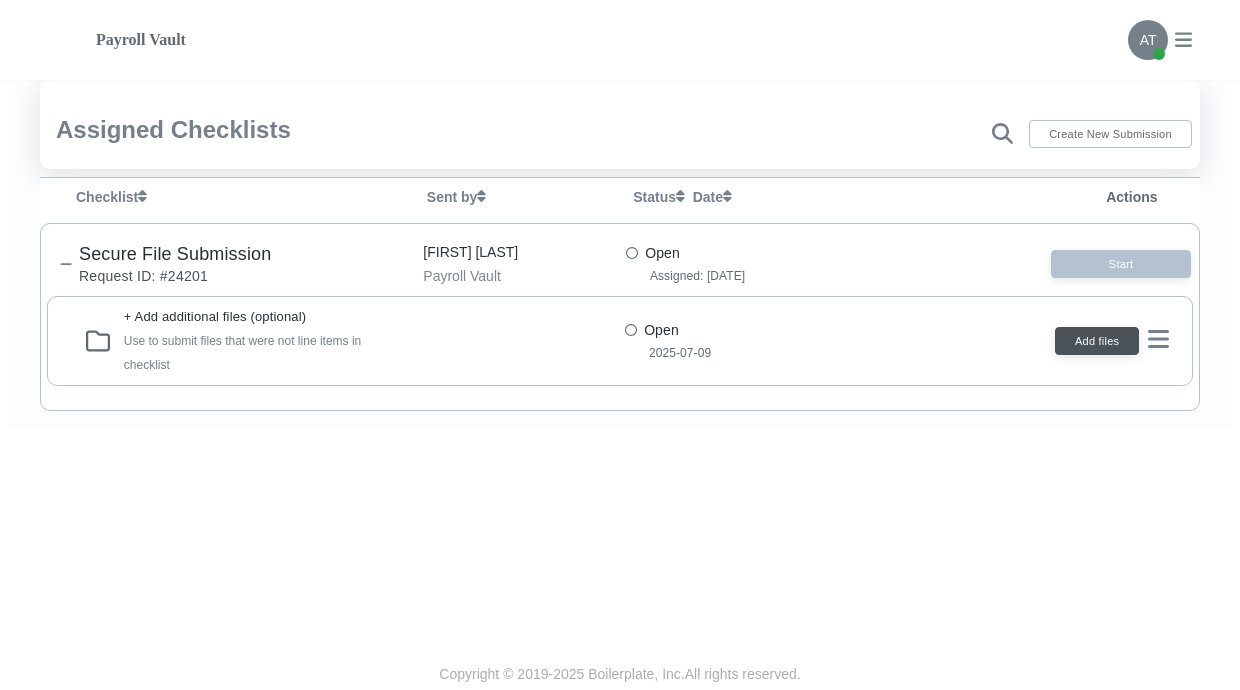 click on "+ Add additional files (optional)" at bounding box center (260, 317) 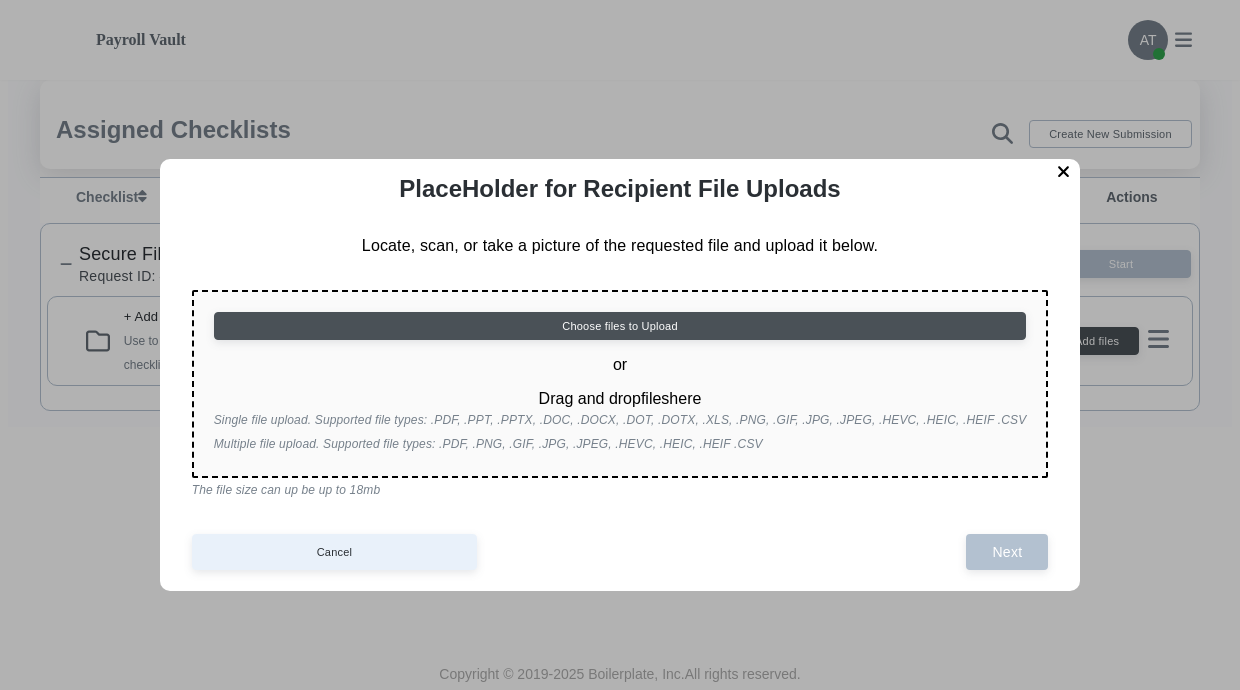 click at bounding box center [1064, 172] 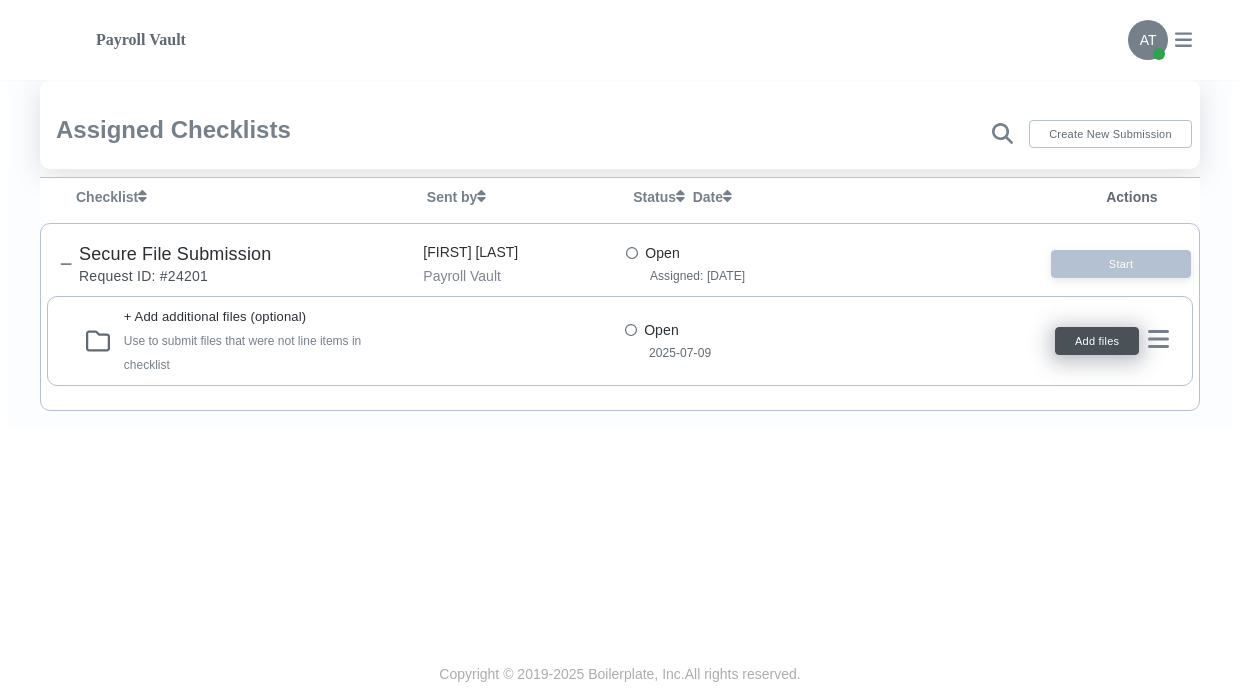 click on "Add files" at bounding box center (1097, 341) 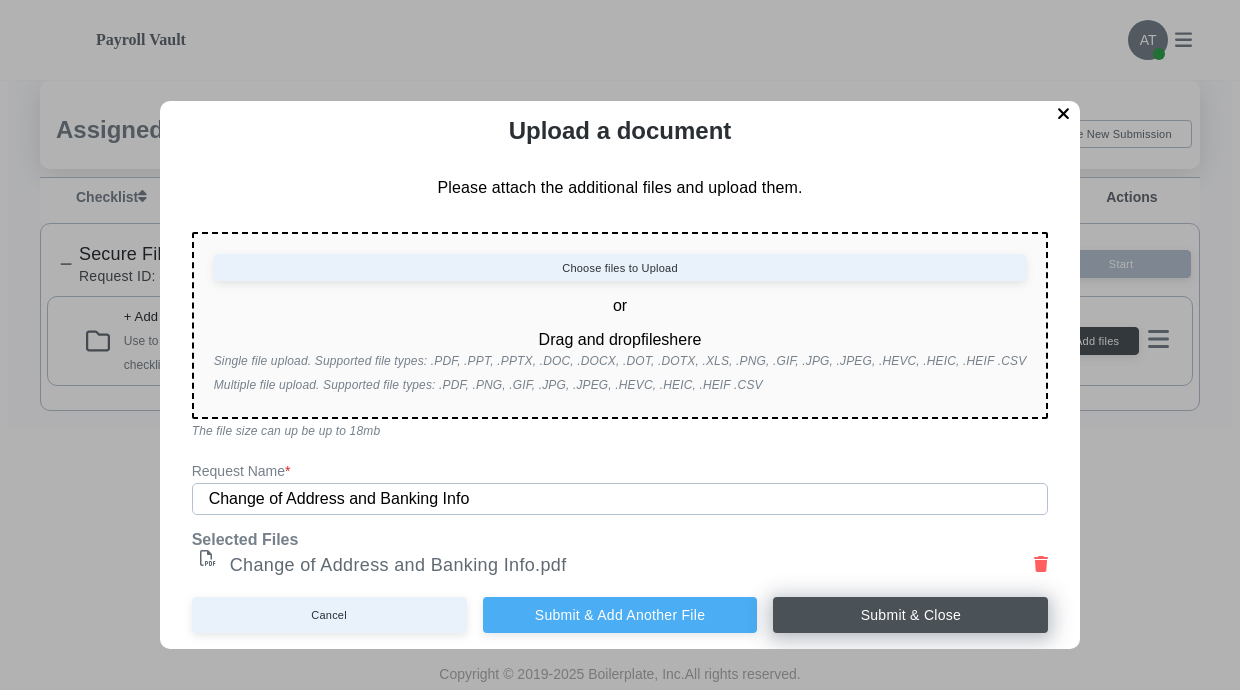 click on "Submit & close" at bounding box center [910, 615] 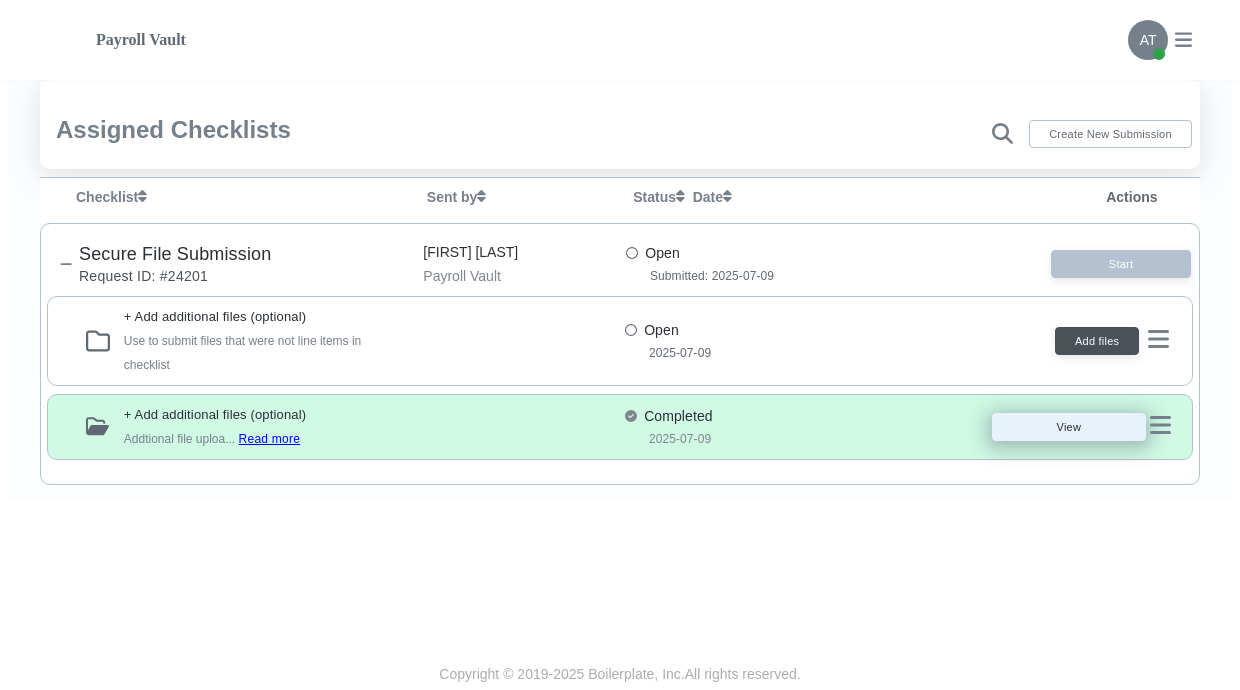 click on "View" at bounding box center (1069, 427) 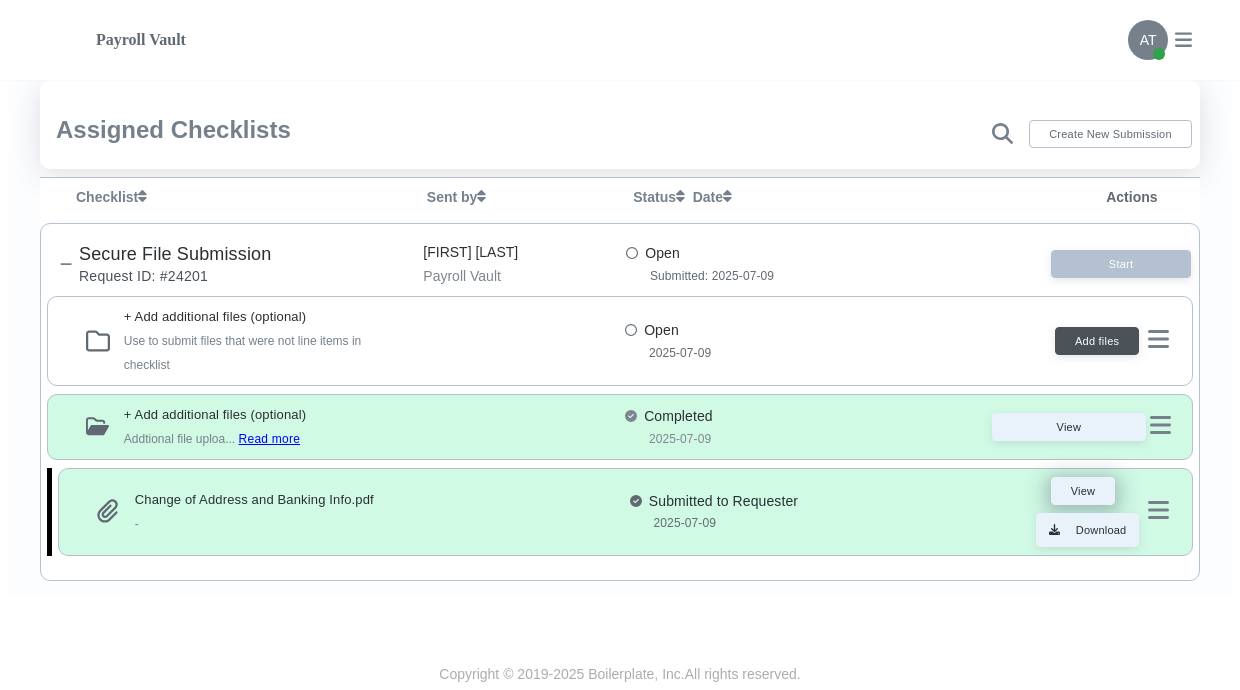 click on "View" at bounding box center (1083, 491) 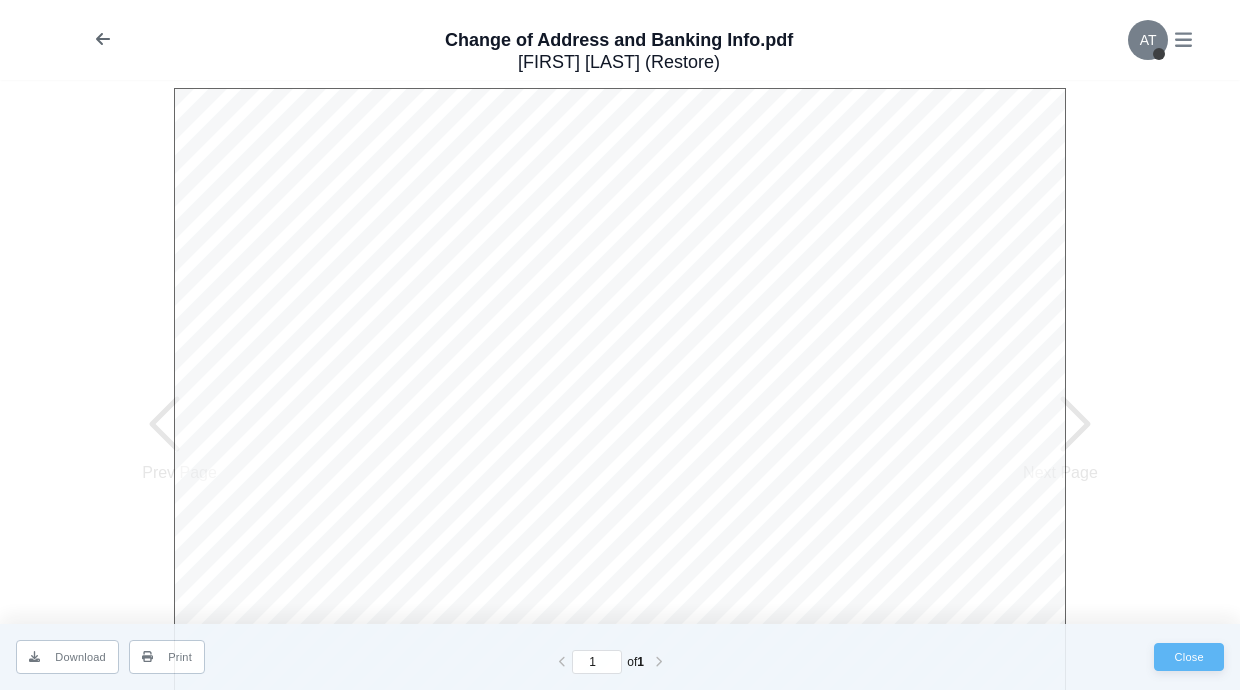 click at bounding box center (103, 39) 